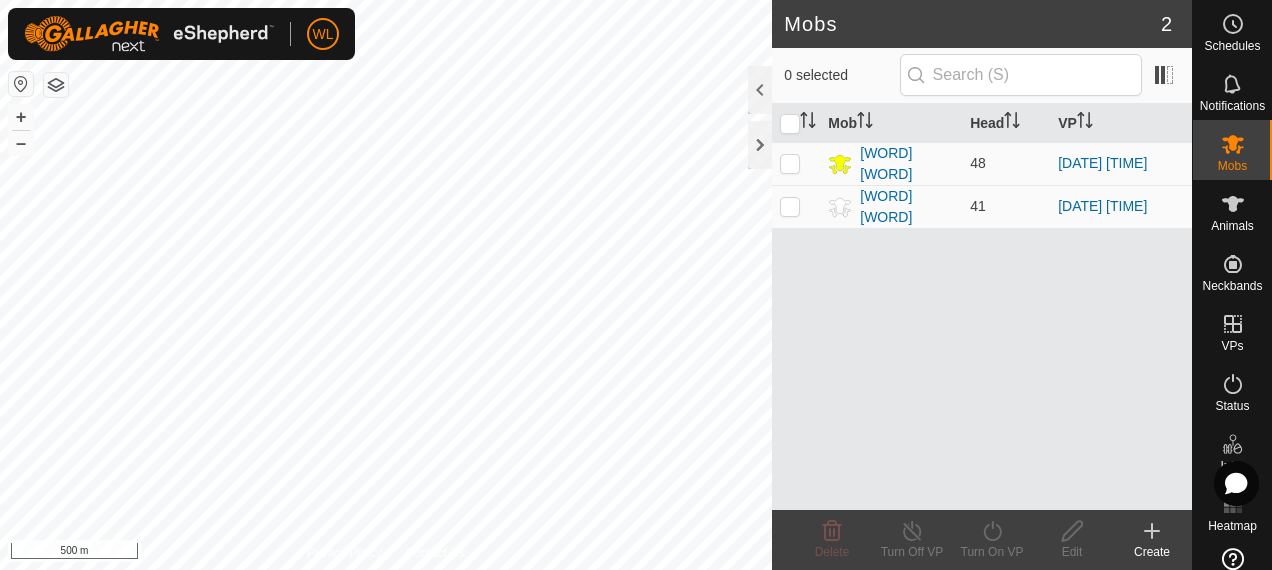 scroll, scrollTop: 0, scrollLeft: 0, axis: both 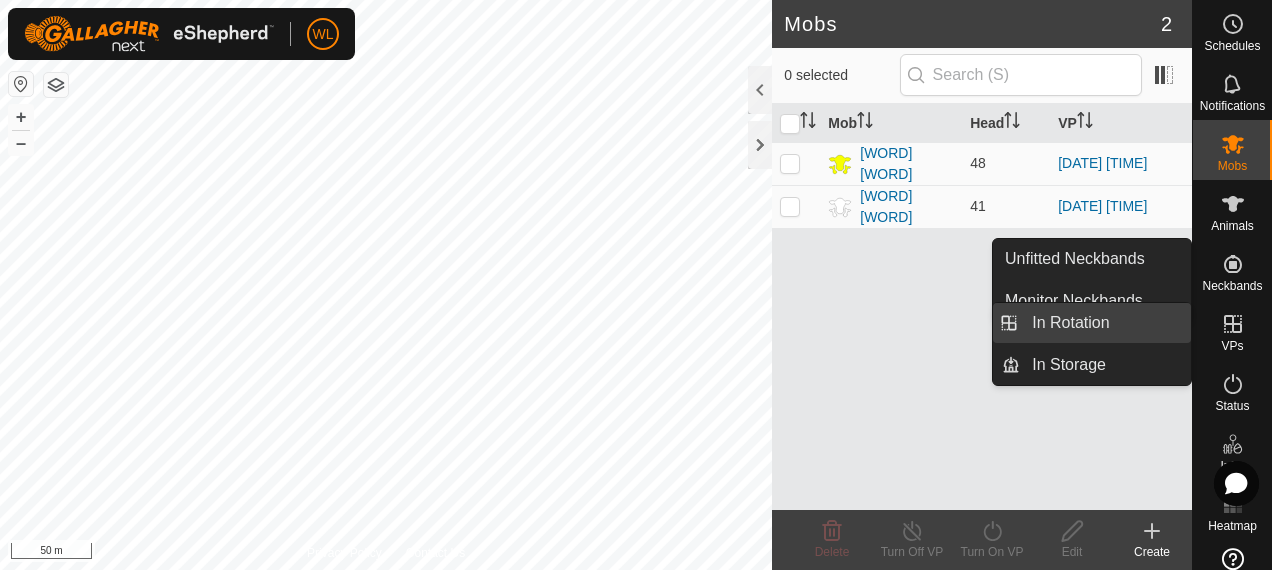 click on "In Rotation" at bounding box center [1105, 323] 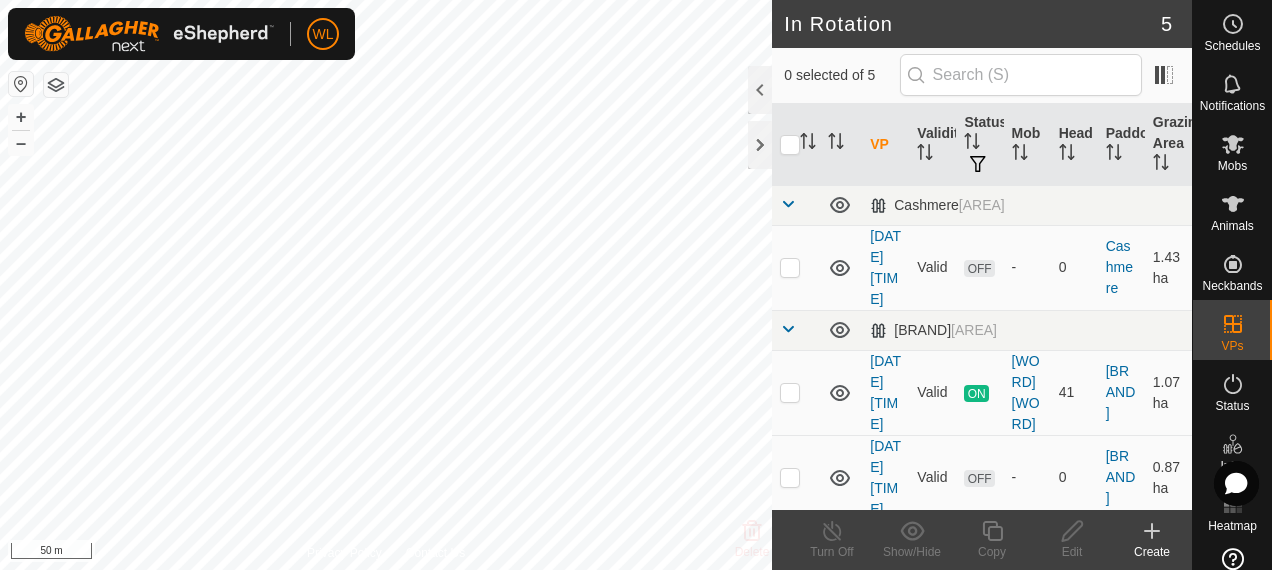 click on "Create" 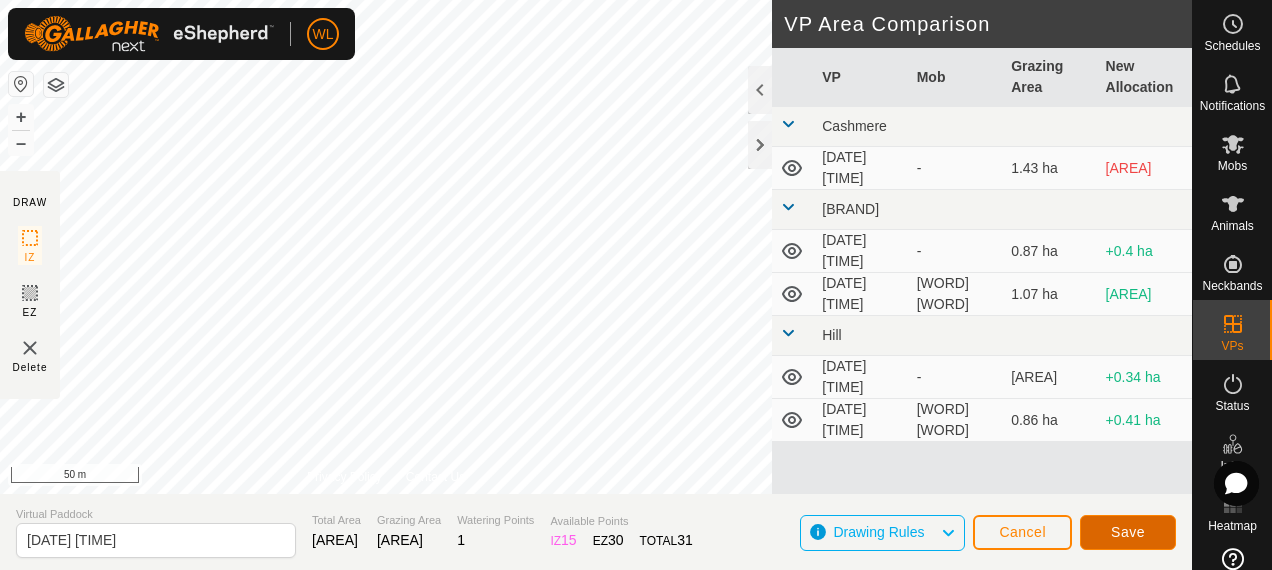 click on "Save" 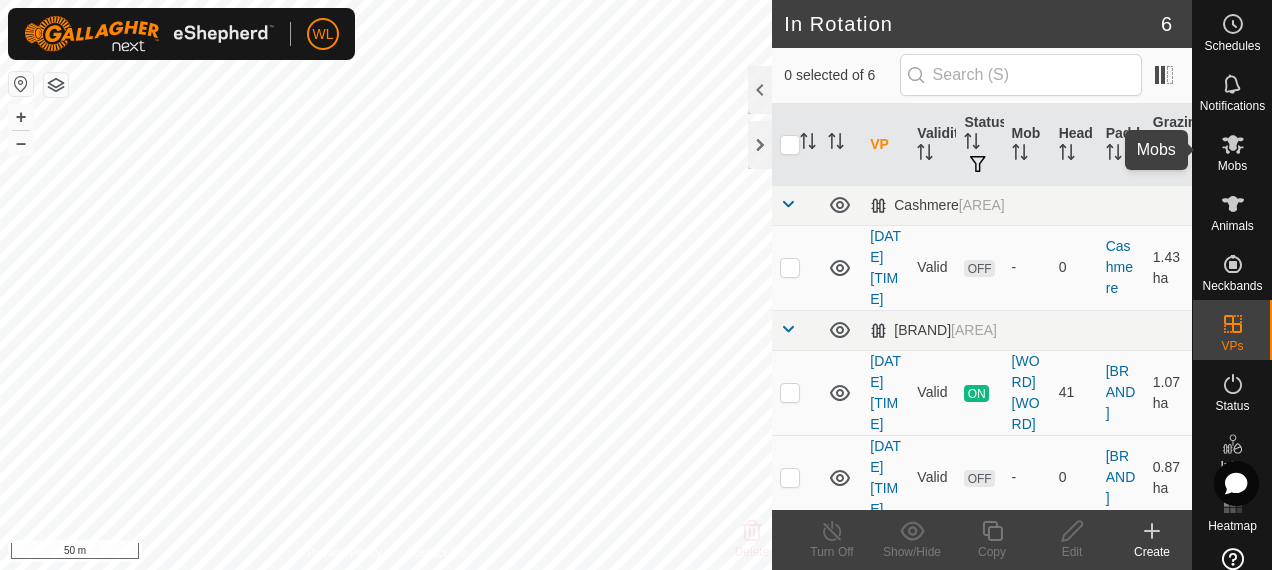 click 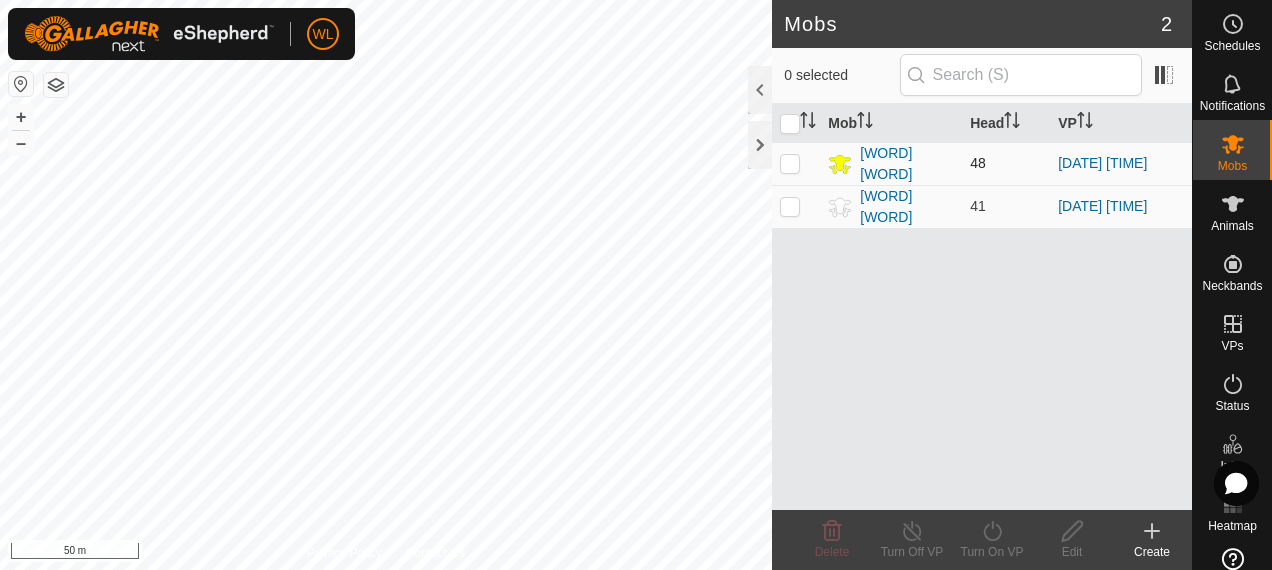 click at bounding box center [790, 163] 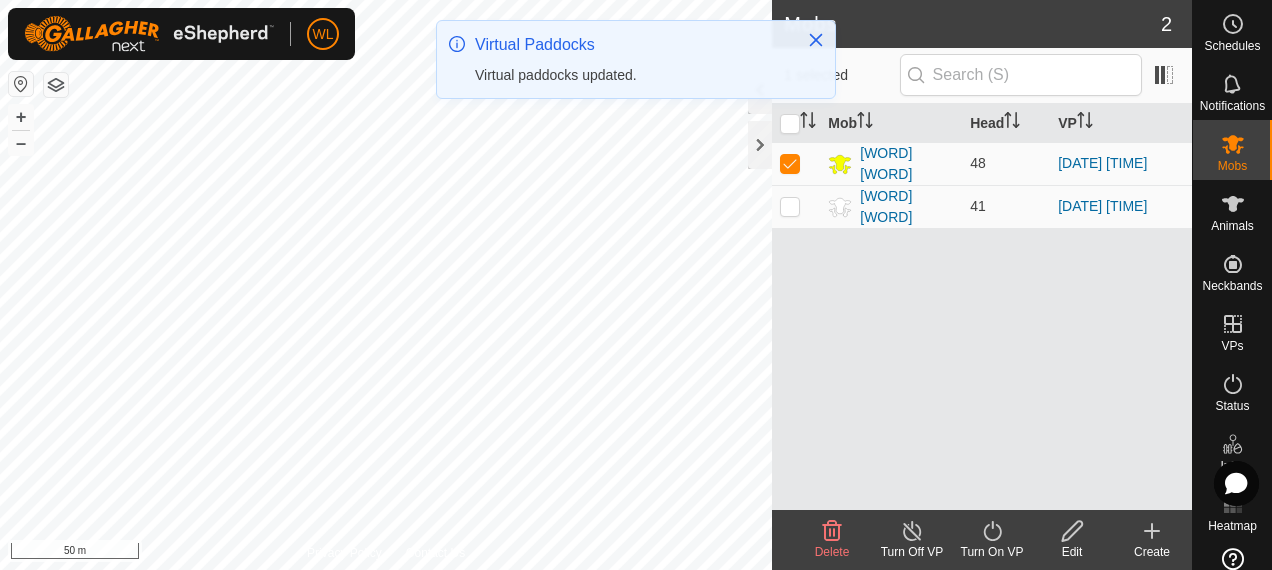 click 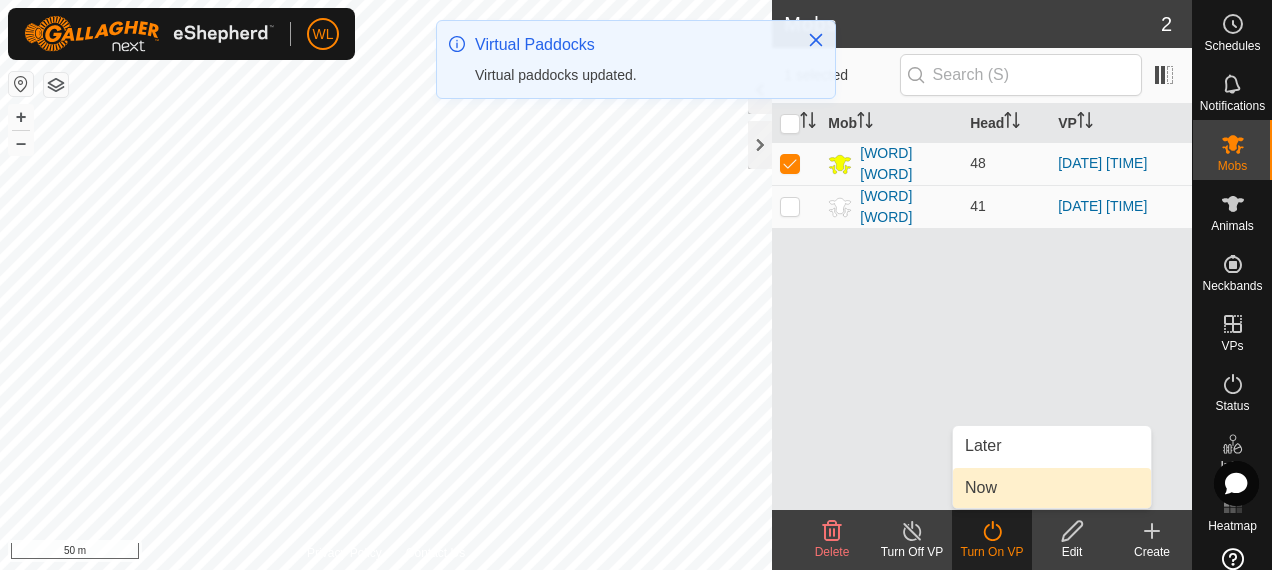 click on "Now" at bounding box center [1052, 488] 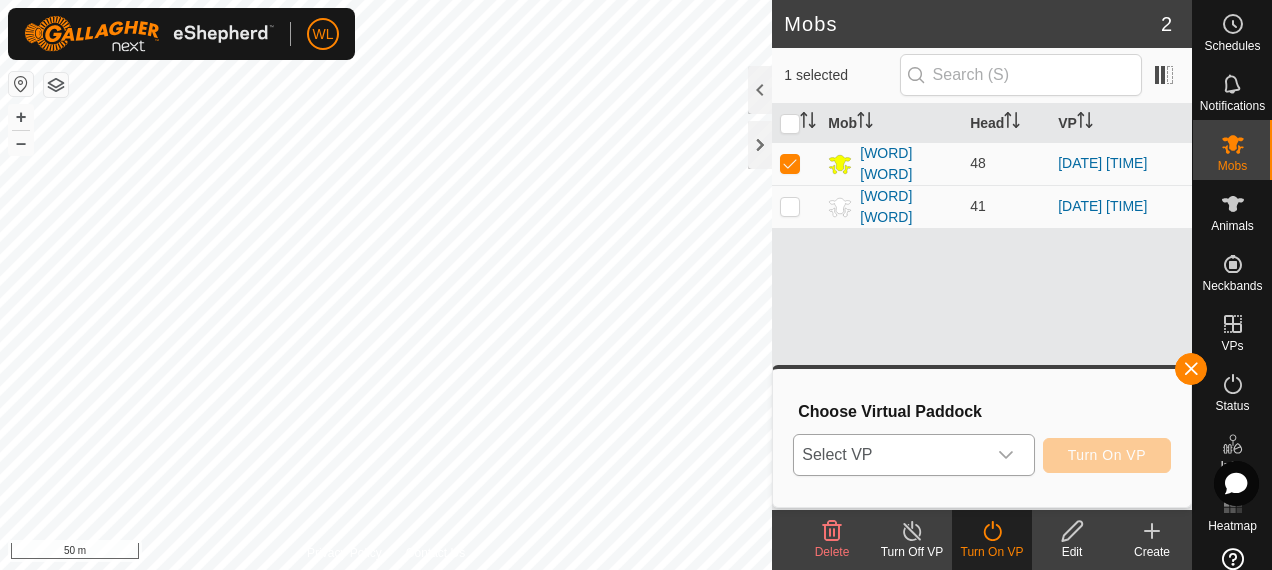 click on "Select VP" at bounding box center (889, 455) 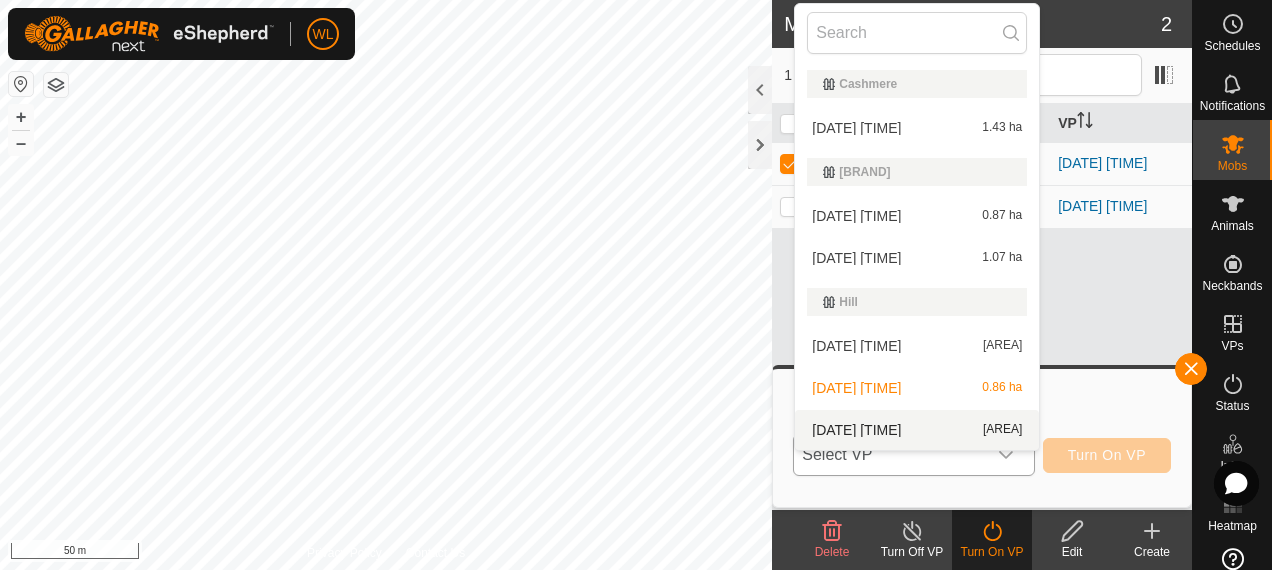 click on "[DATE] [TIME] [AREA]" at bounding box center [917, 430] 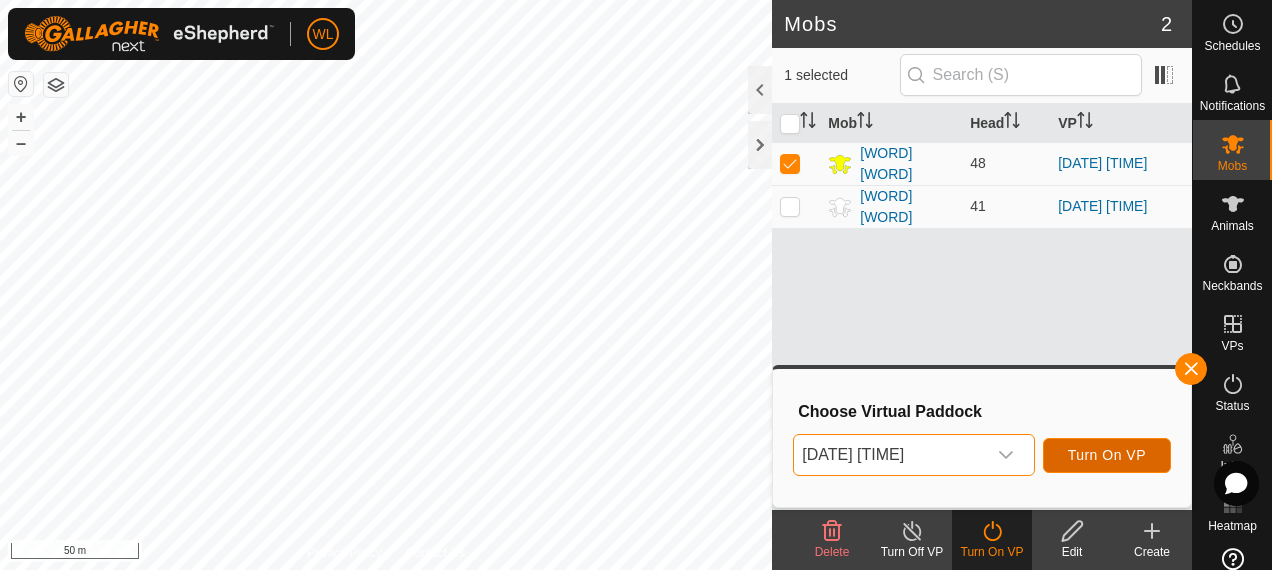 click on "Turn On VP" at bounding box center [1107, 455] 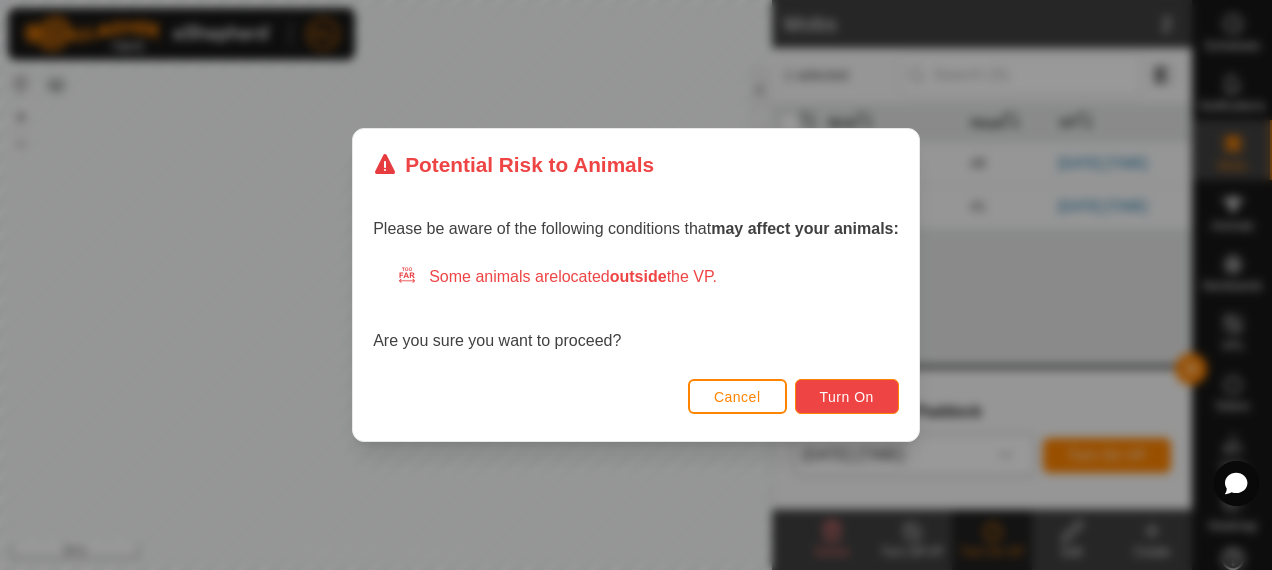 click on "Turn On" at bounding box center [847, 396] 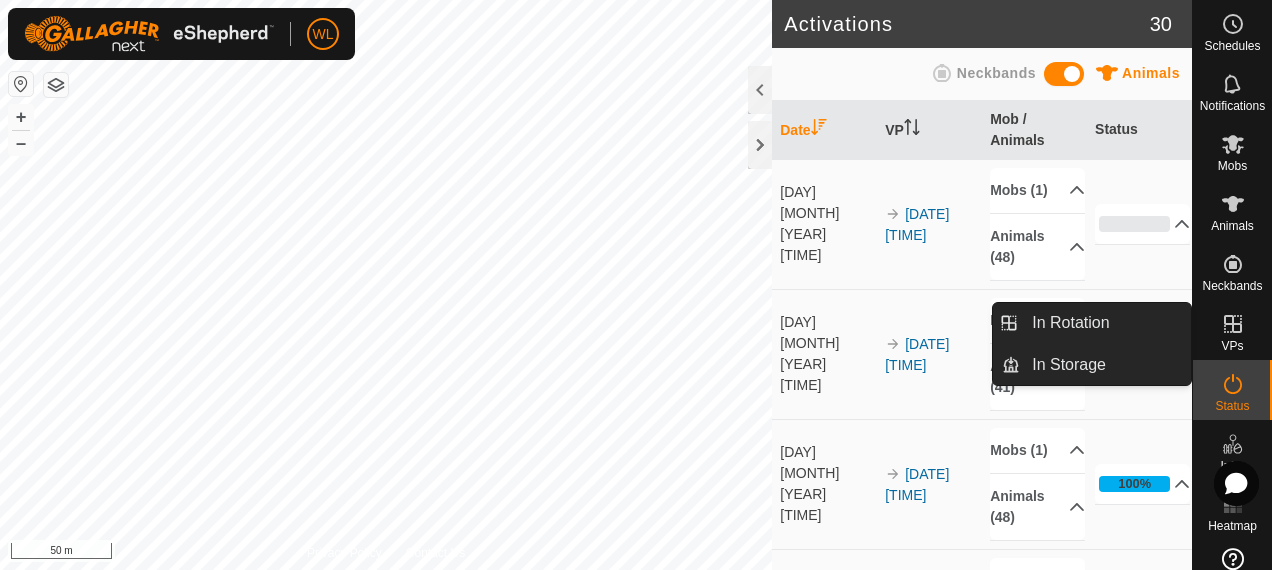 click on "In Rotation" at bounding box center [1105, 323] 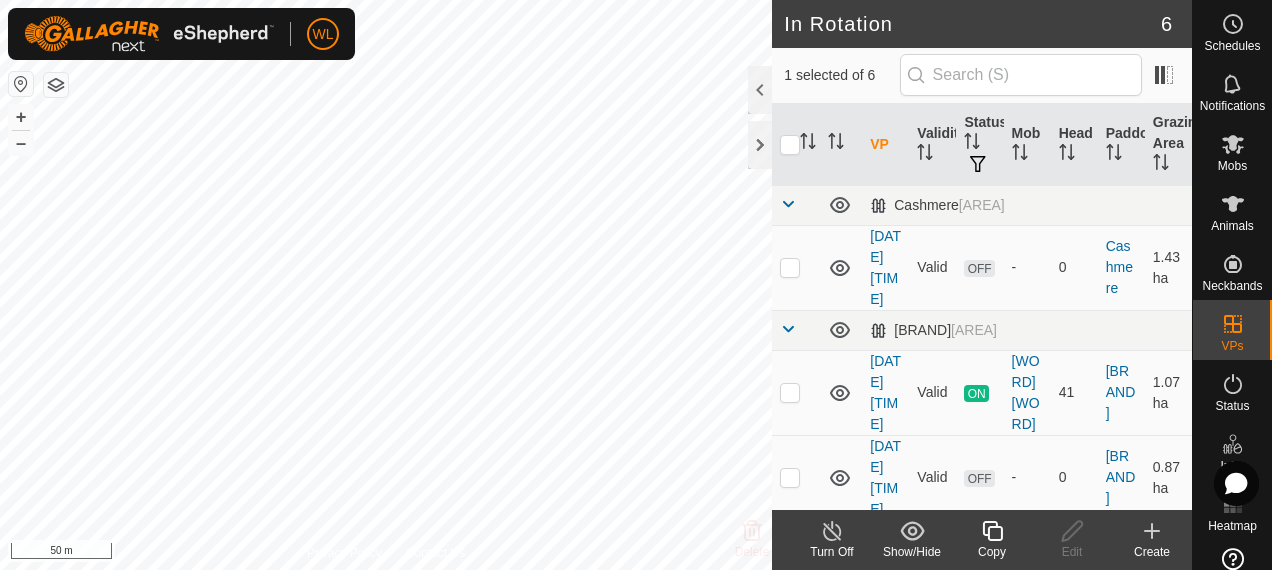 click on "Create" 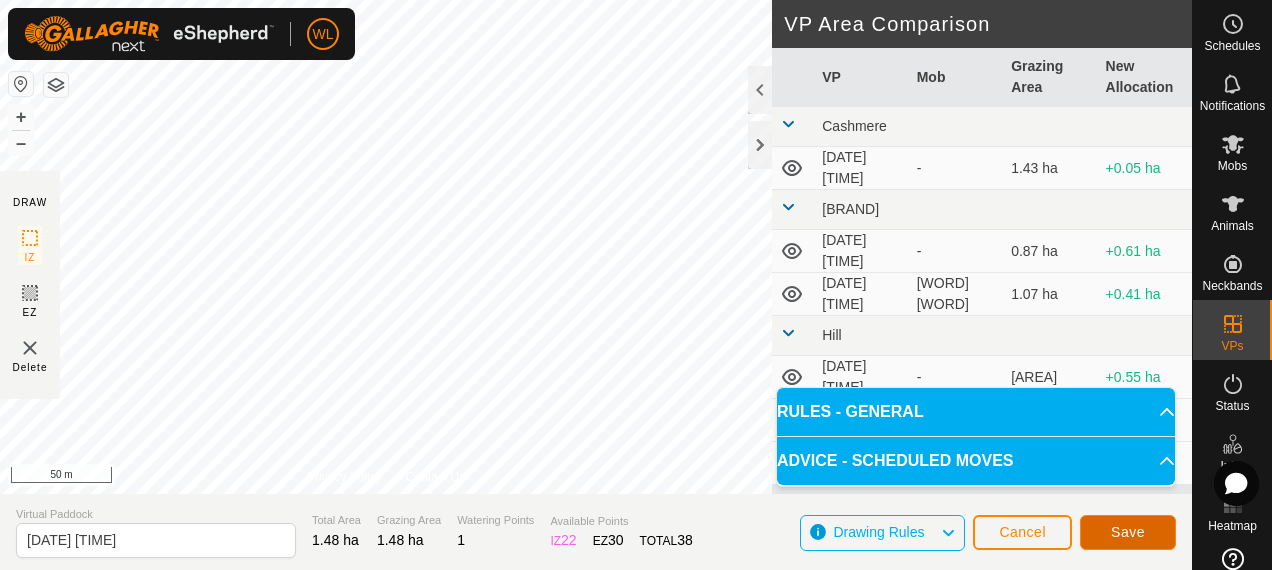 click on "Save" 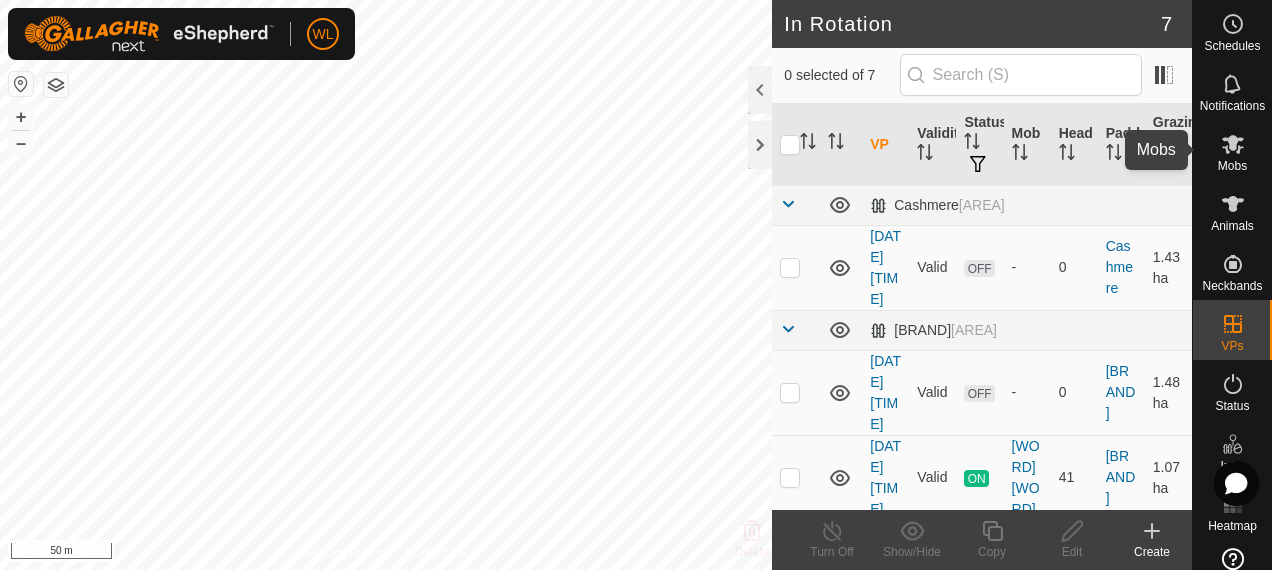 click at bounding box center [1233, 144] 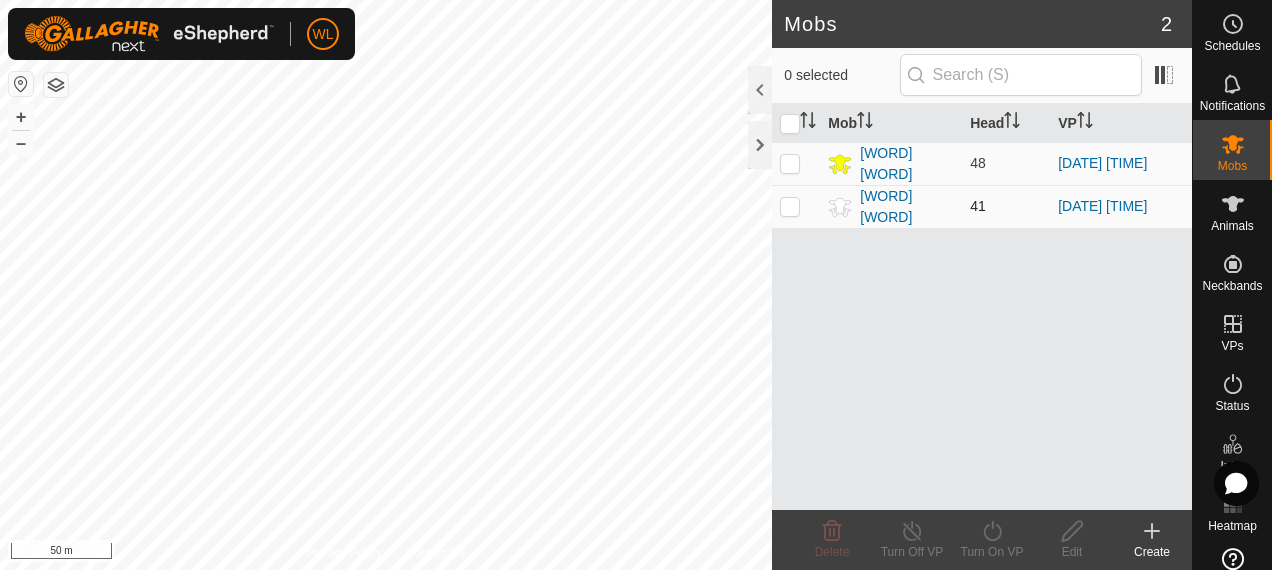 click at bounding box center (790, 206) 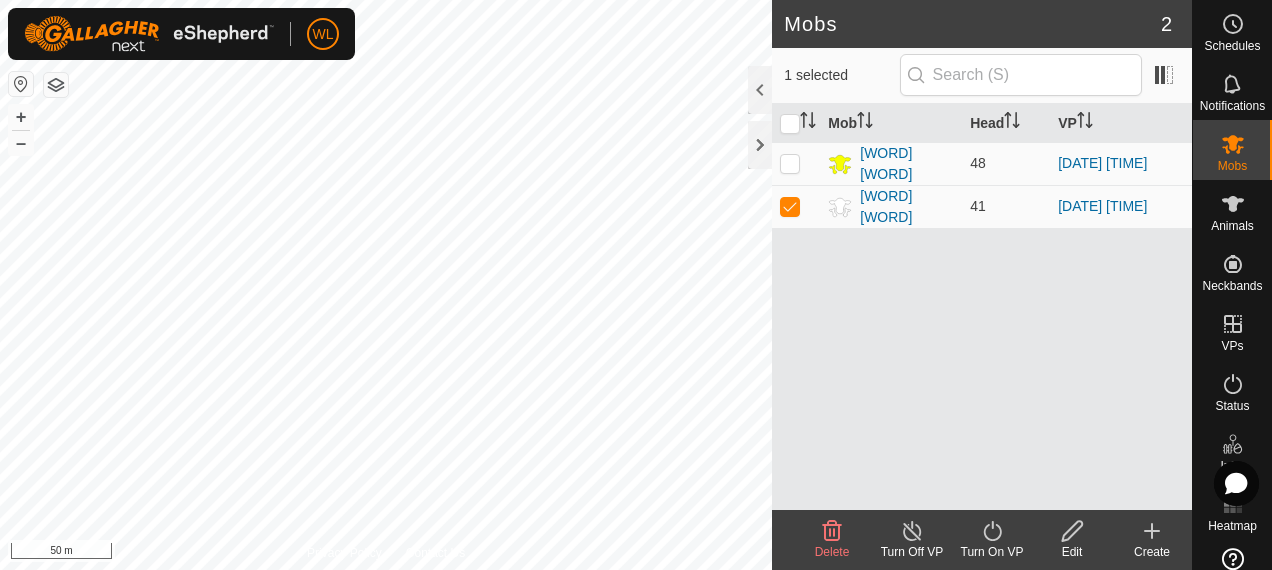 click 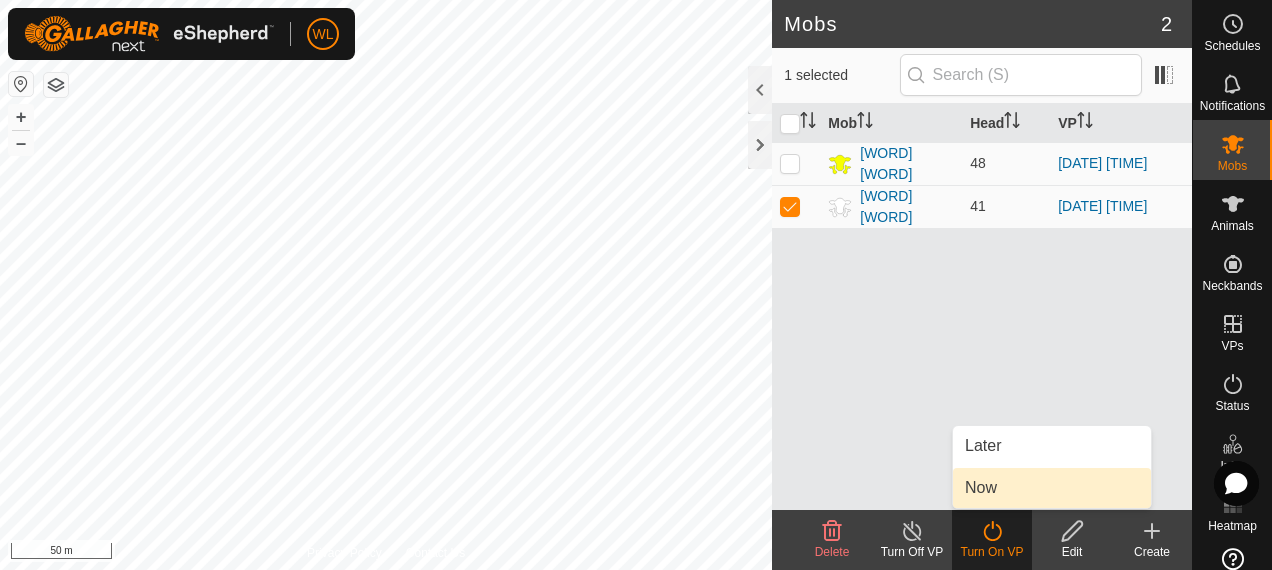 click on "Now" at bounding box center (1052, 488) 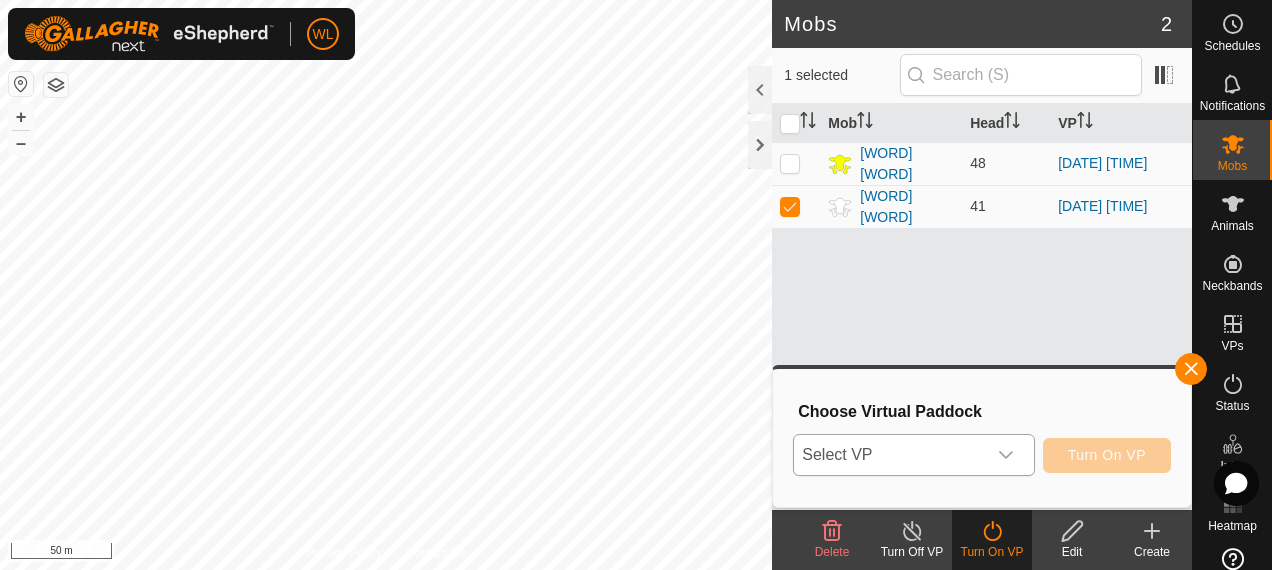 click at bounding box center (1006, 455) 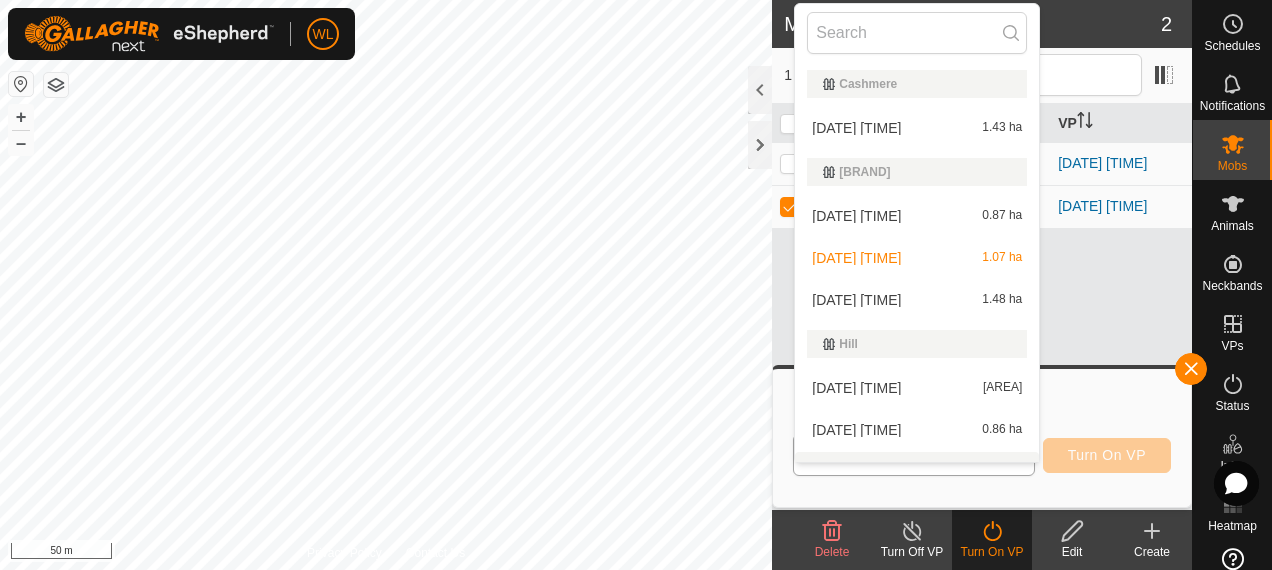 scroll, scrollTop: 30, scrollLeft: 0, axis: vertical 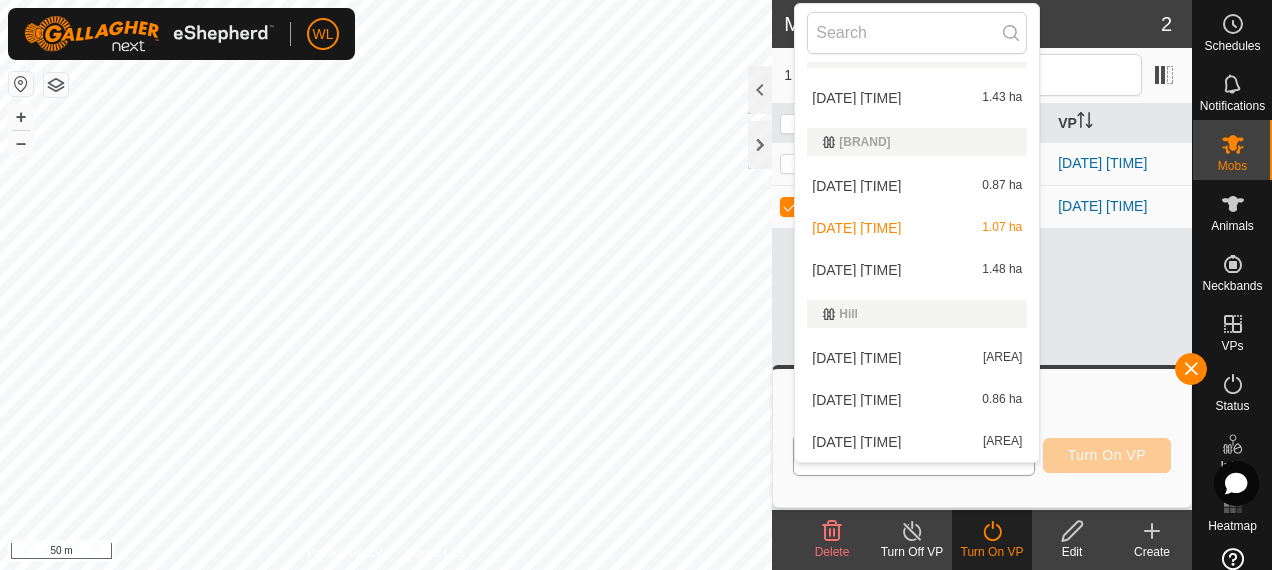 click on "[DATE] [TIME] [AREA]" at bounding box center (917, 270) 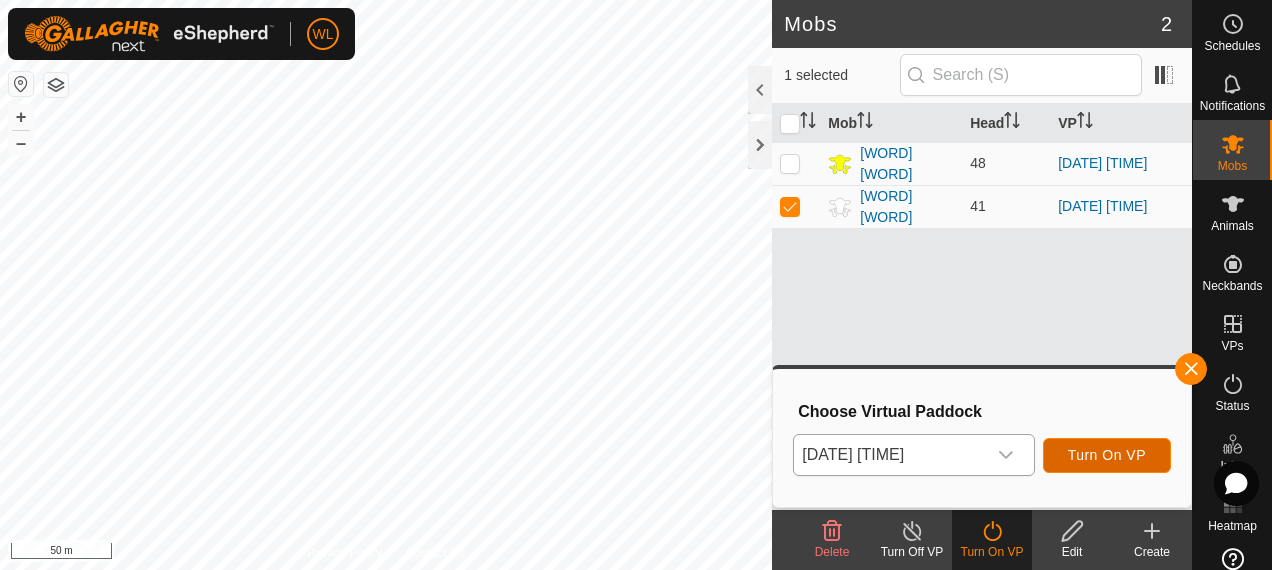 click on "Turn On VP" at bounding box center [1107, 455] 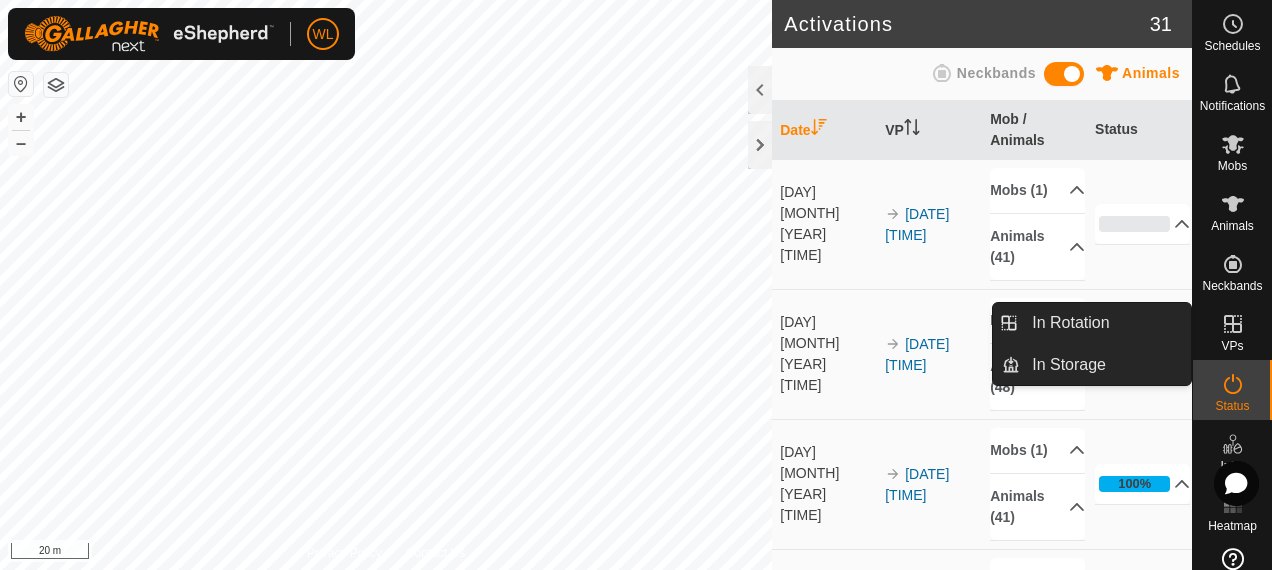 click 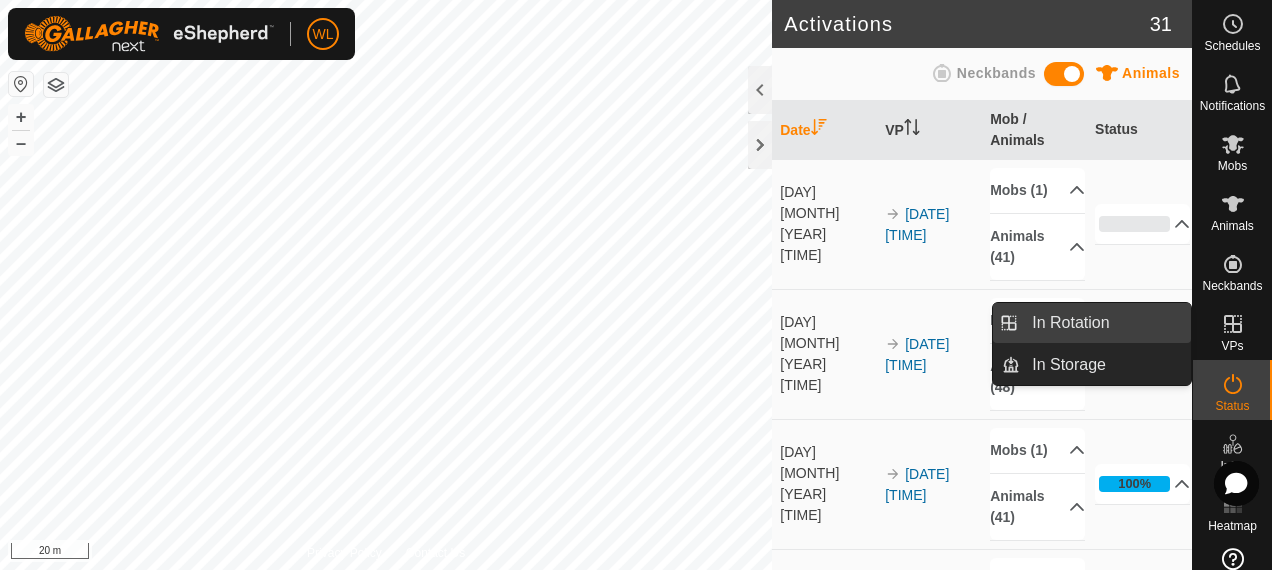 click on "In Rotation" at bounding box center (1105, 323) 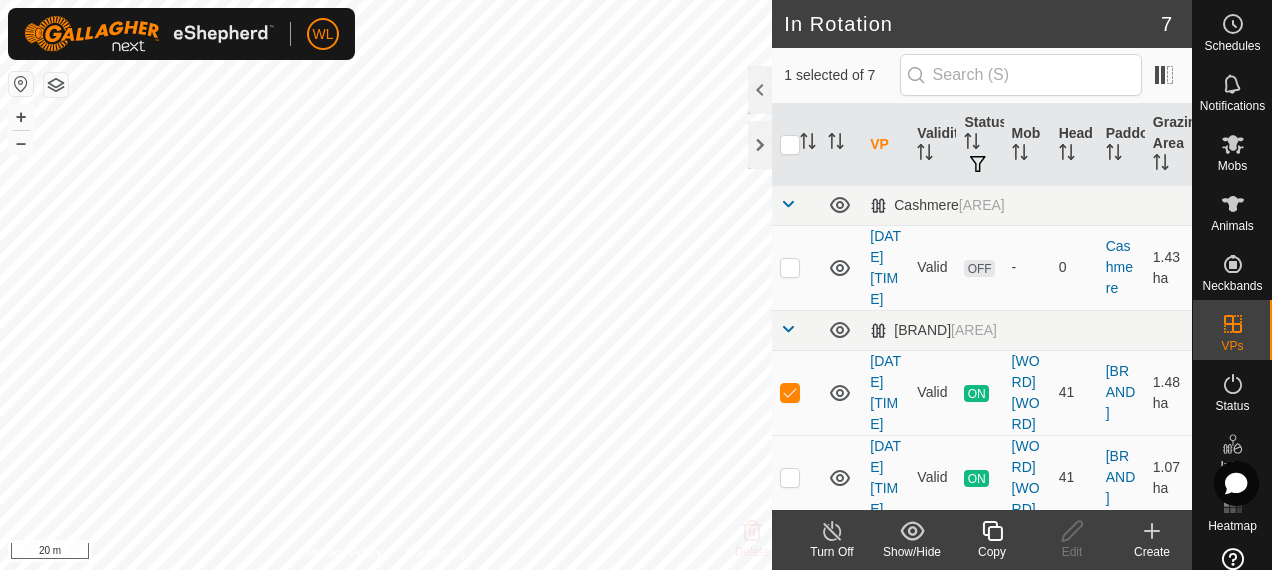 click 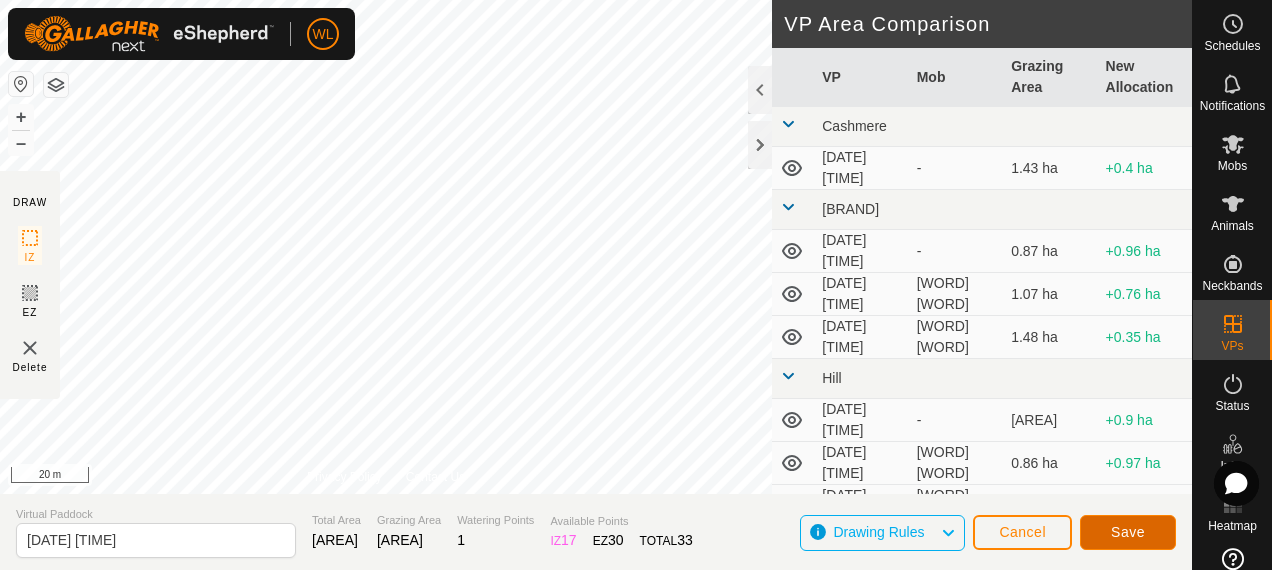 click on "Save" 